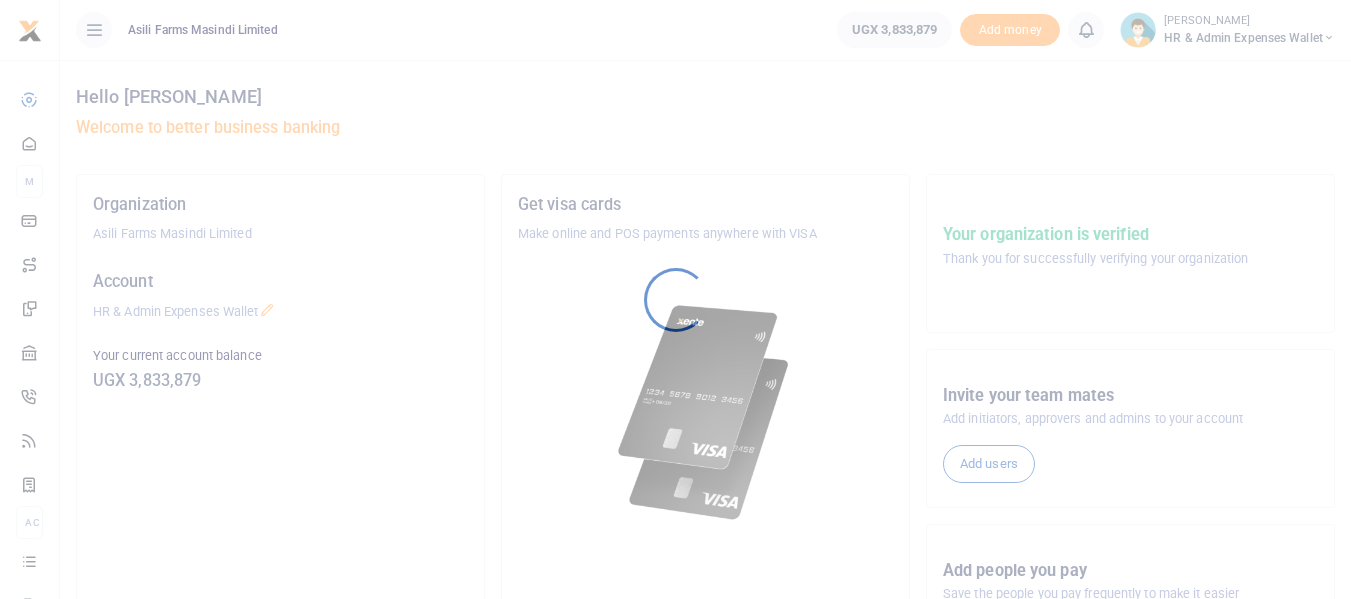 scroll, scrollTop: 0, scrollLeft: 0, axis: both 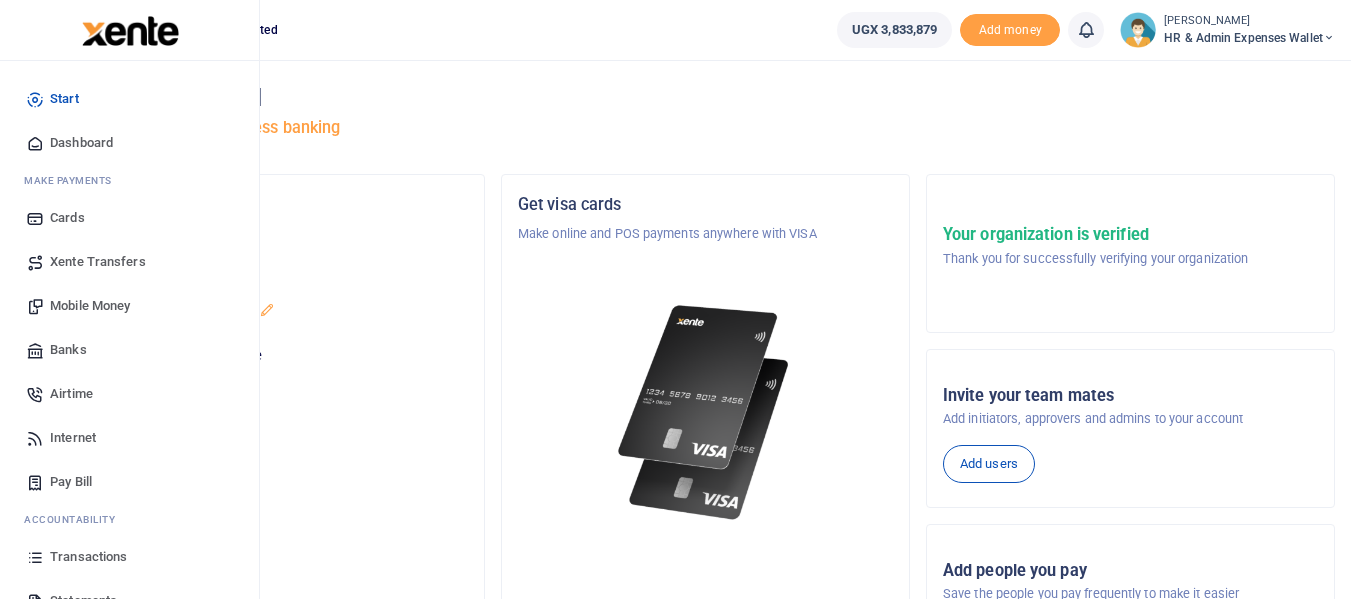 click on "Transactions" at bounding box center [88, 557] 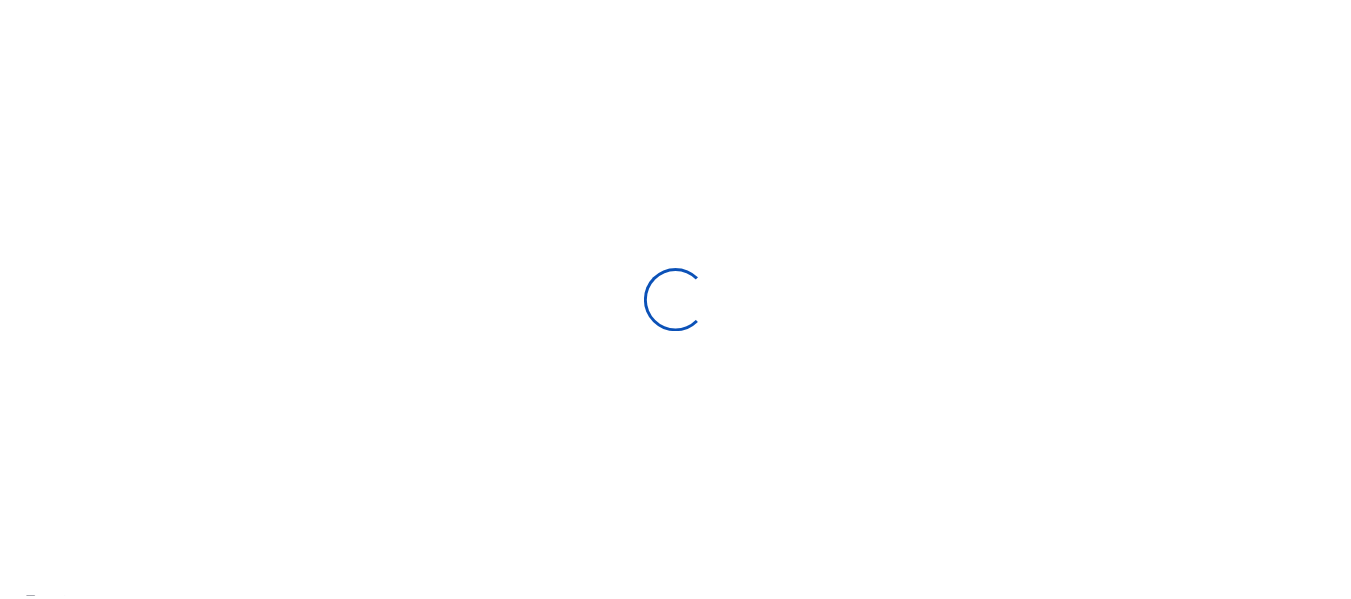 scroll, scrollTop: 0, scrollLeft: 0, axis: both 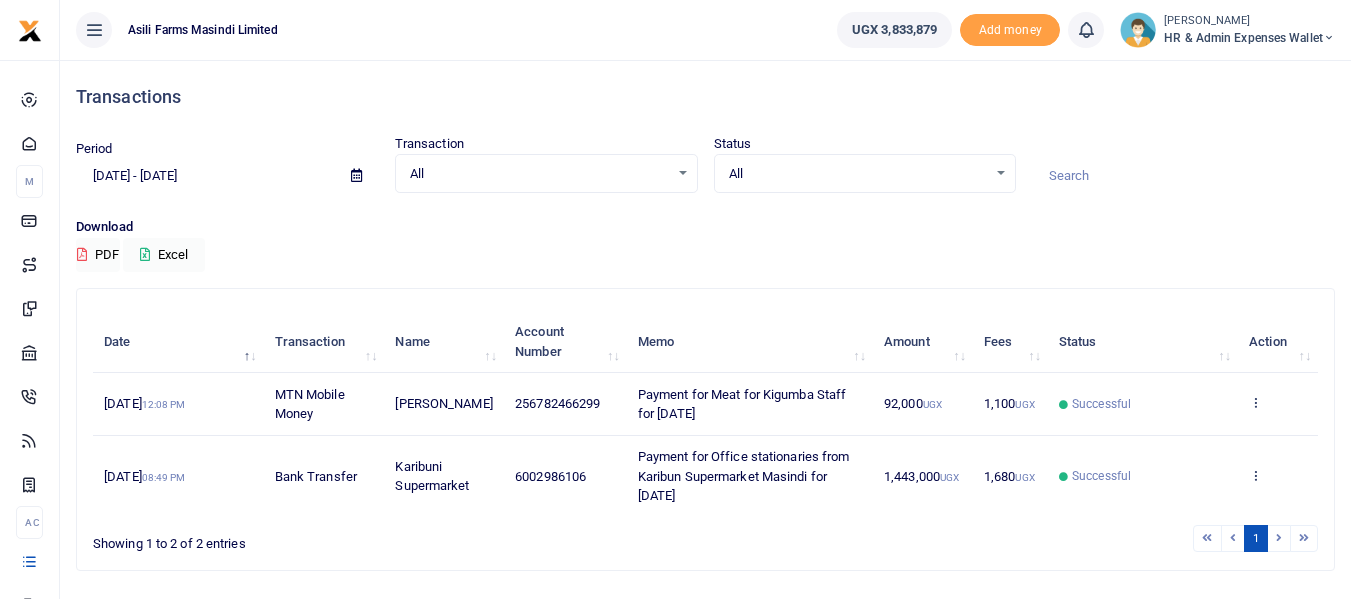 click at bounding box center [356, 175] 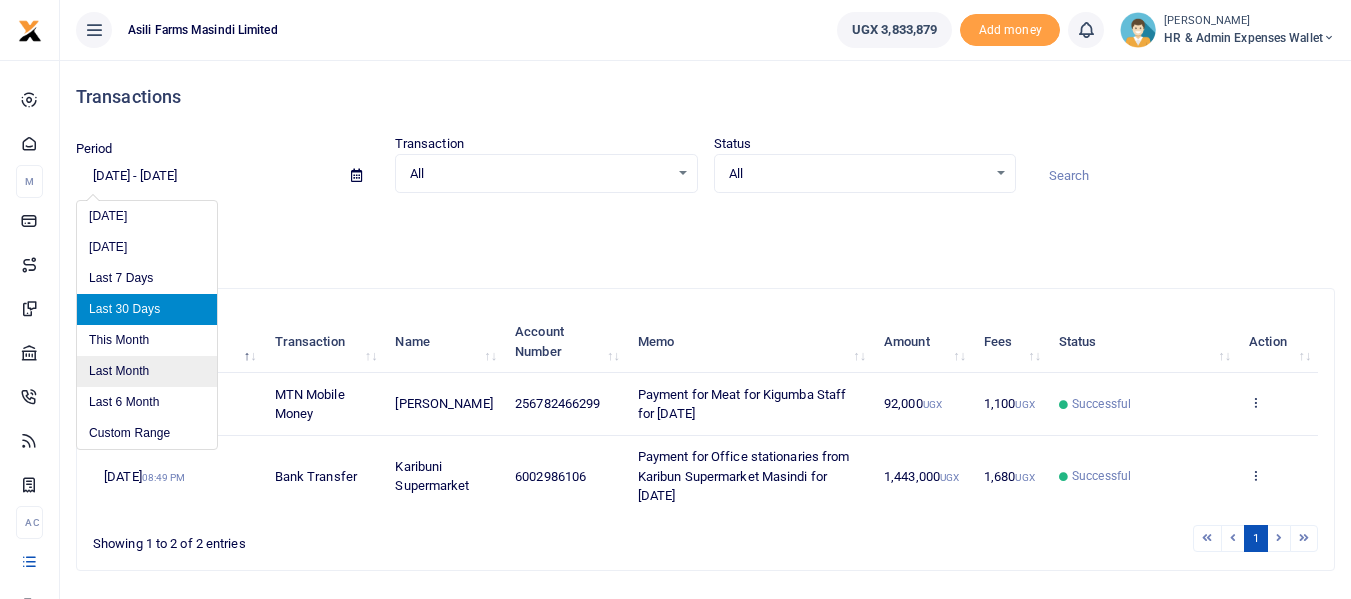 click on "Last Month" at bounding box center (147, 371) 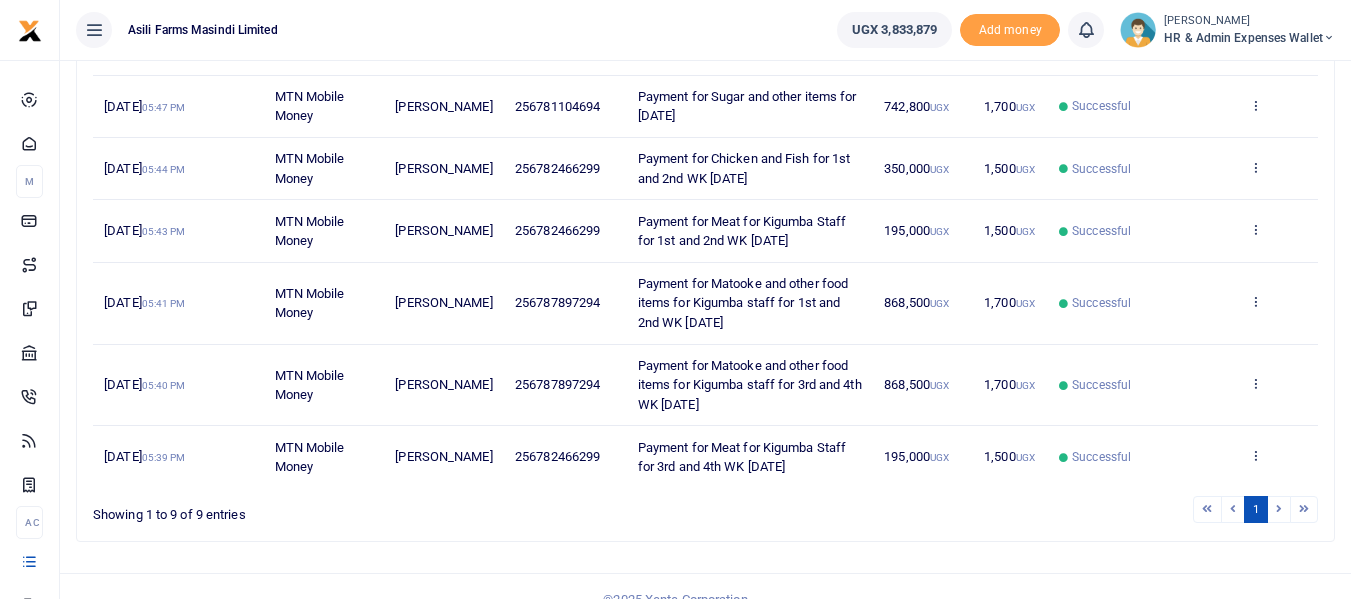 scroll, scrollTop: 531, scrollLeft: 0, axis: vertical 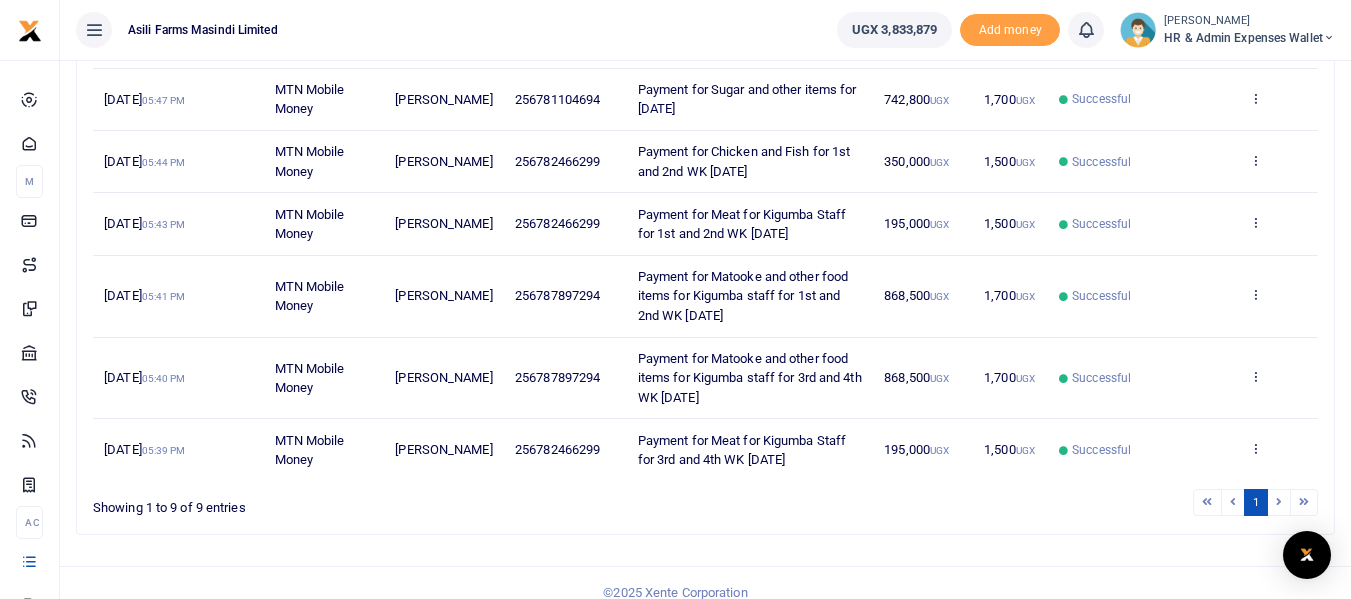 click at bounding box center [1279, 502] 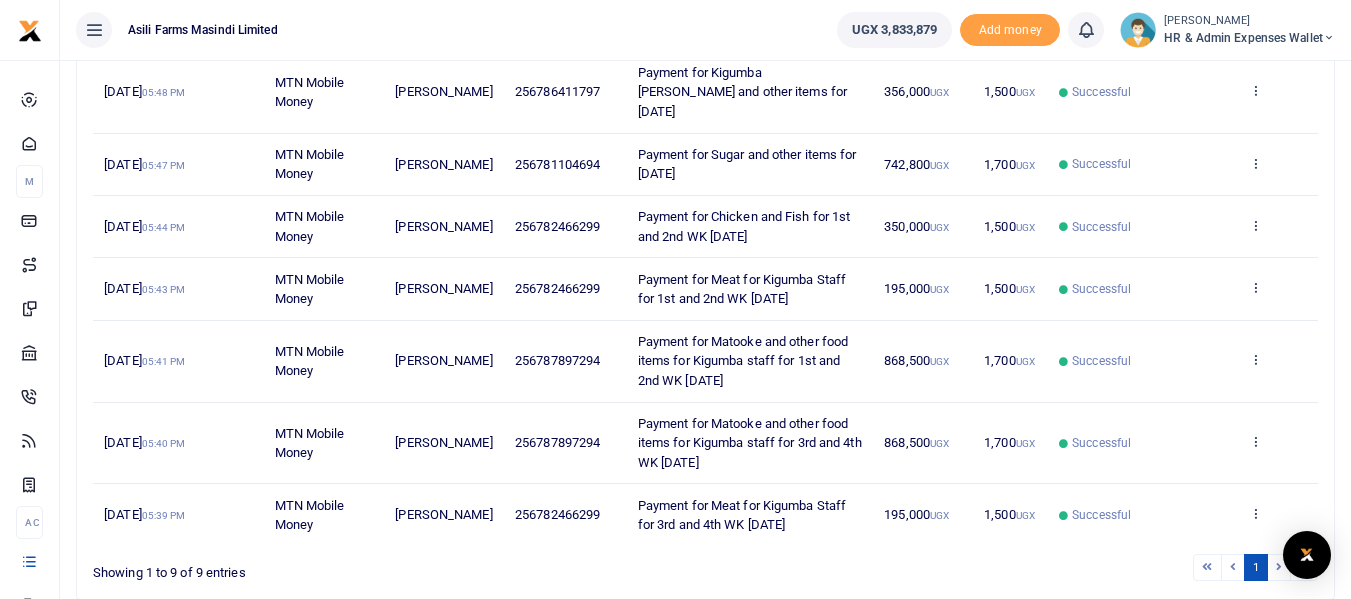 scroll, scrollTop: 431, scrollLeft: 0, axis: vertical 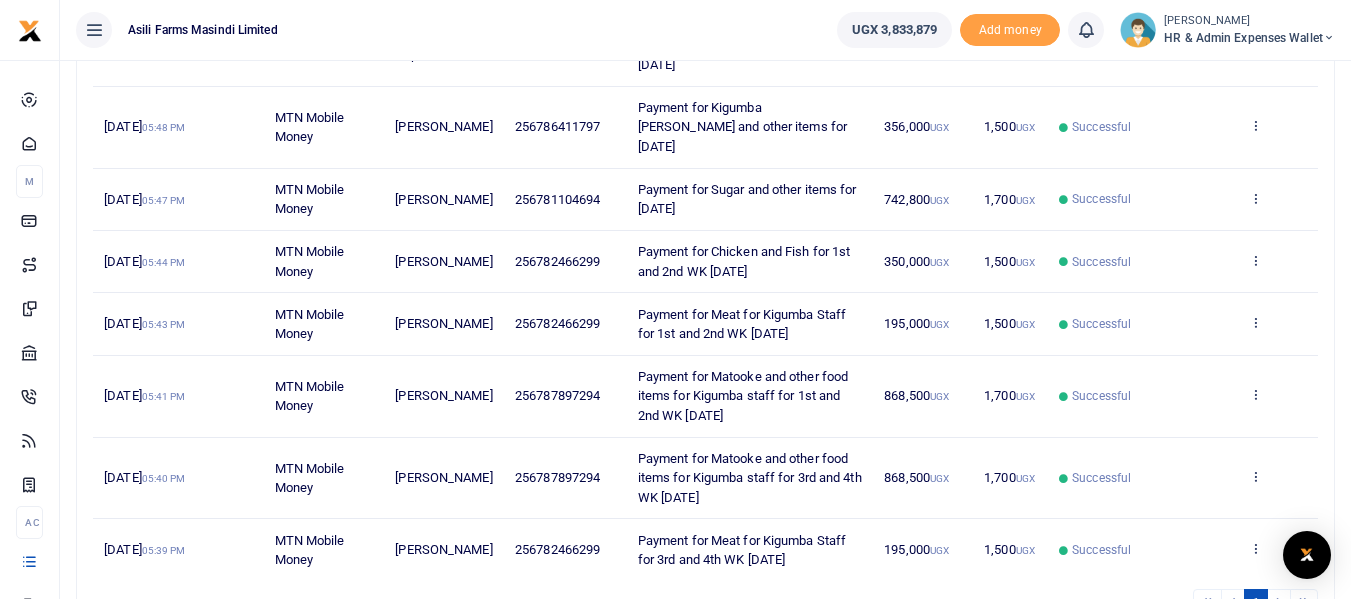 drag, startPoint x: 829, startPoint y: 307, endPoint x: 626, endPoint y: 295, distance: 203.35437 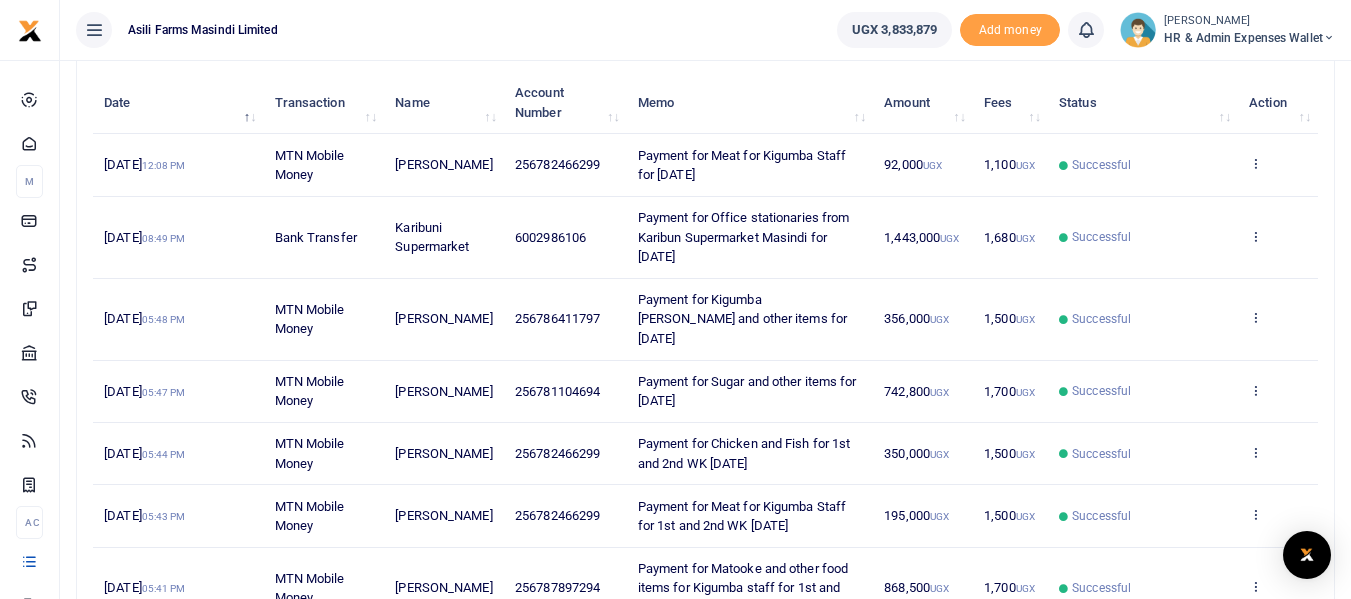 scroll, scrollTop: 231, scrollLeft: 0, axis: vertical 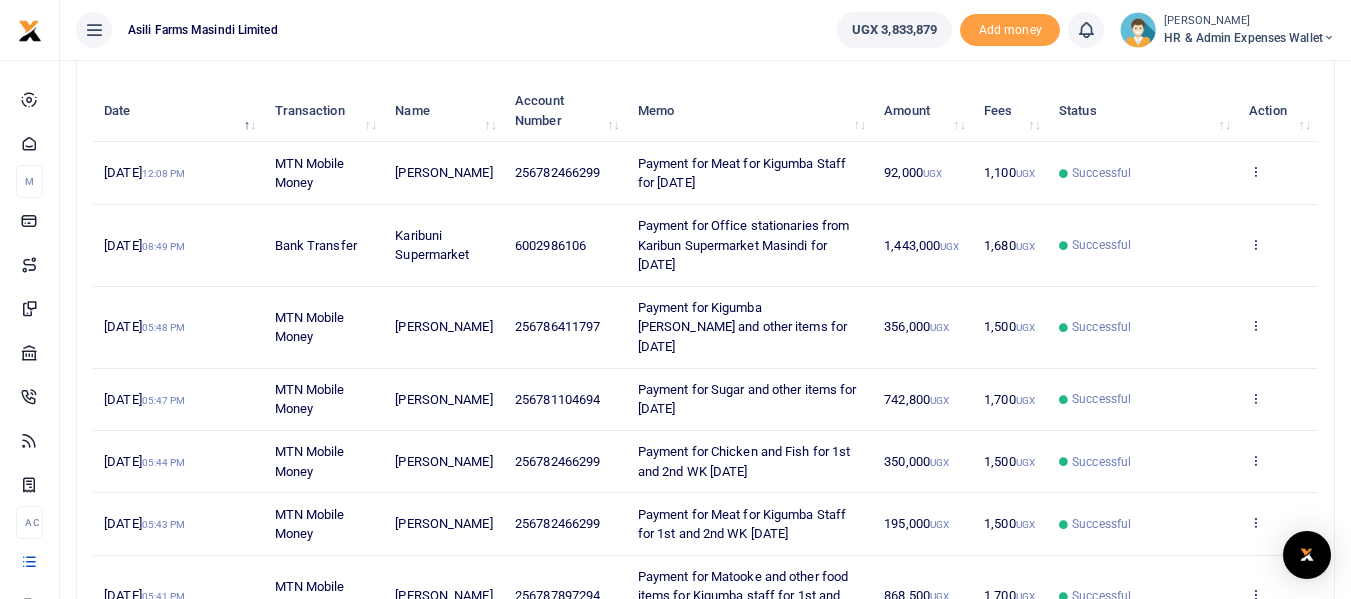 drag, startPoint x: 779, startPoint y: 453, endPoint x: 631, endPoint y: 431, distance: 149.6262 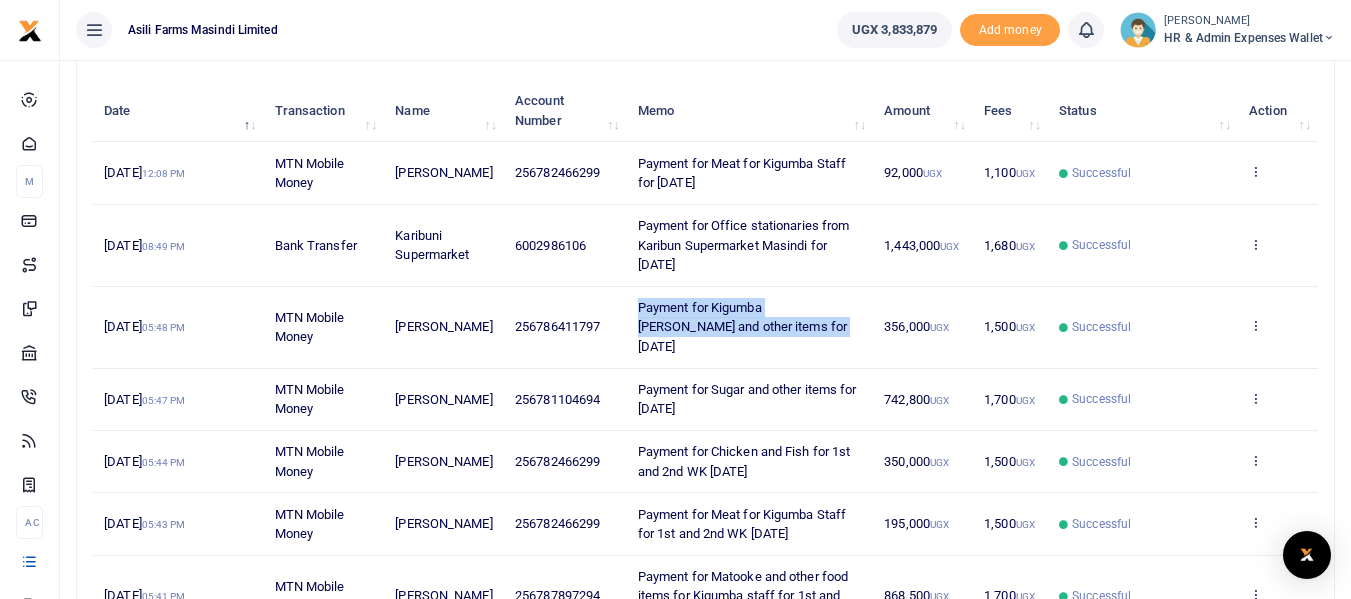 drag, startPoint x: 754, startPoint y: 324, endPoint x: 630, endPoint y: 312, distance: 124.57929 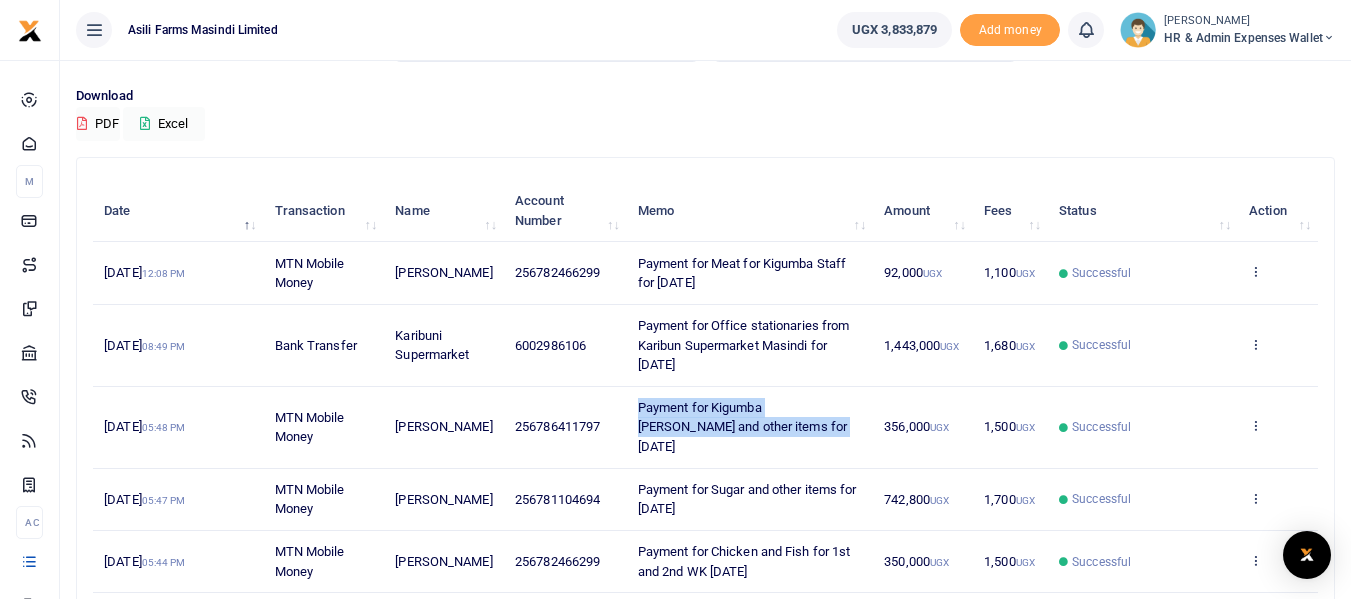 drag, startPoint x: 741, startPoint y: 281, endPoint x: 634, endPoint y: 258, distance: 109.444046 